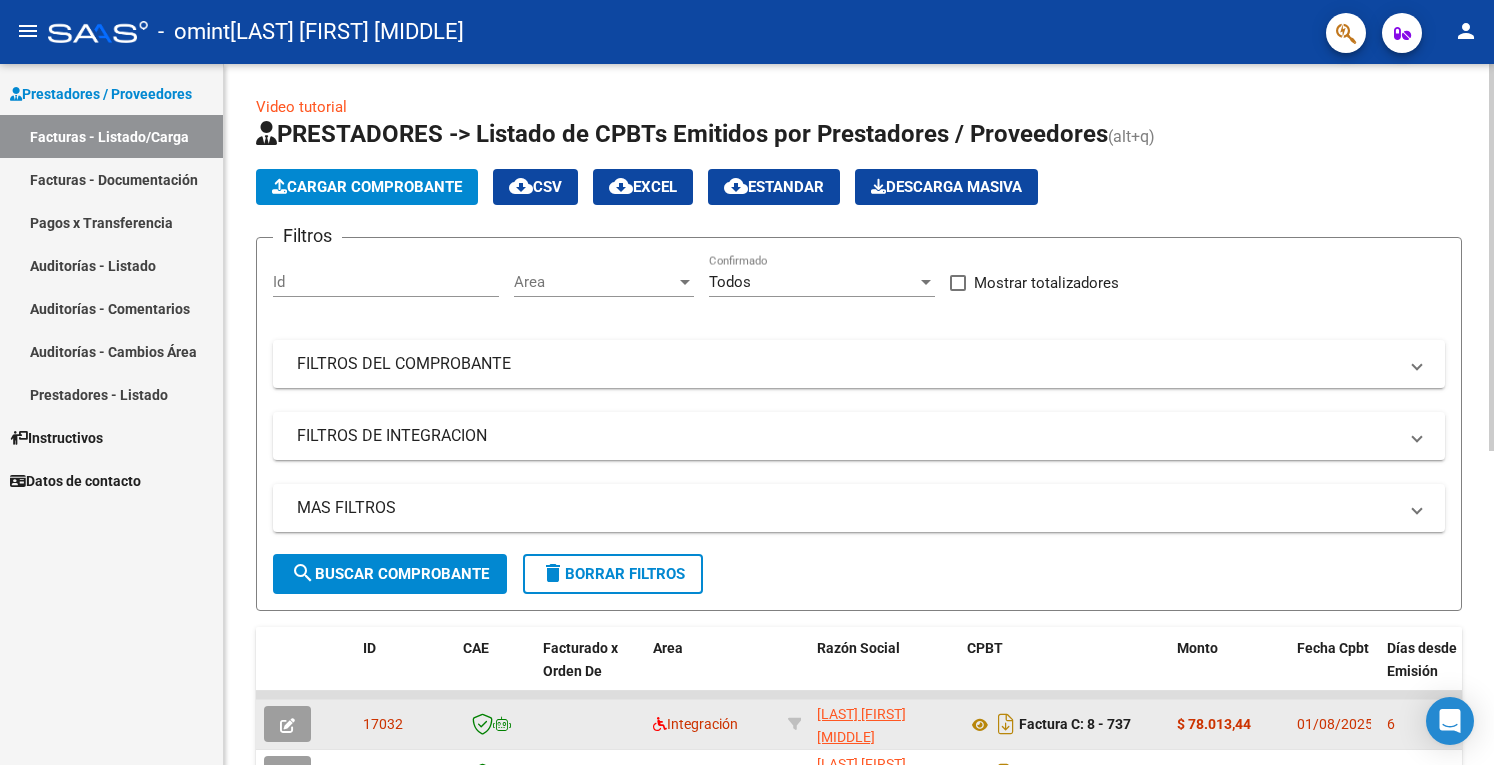 scroll, scrollTop: 0, scrollLeft: 0, axis: both 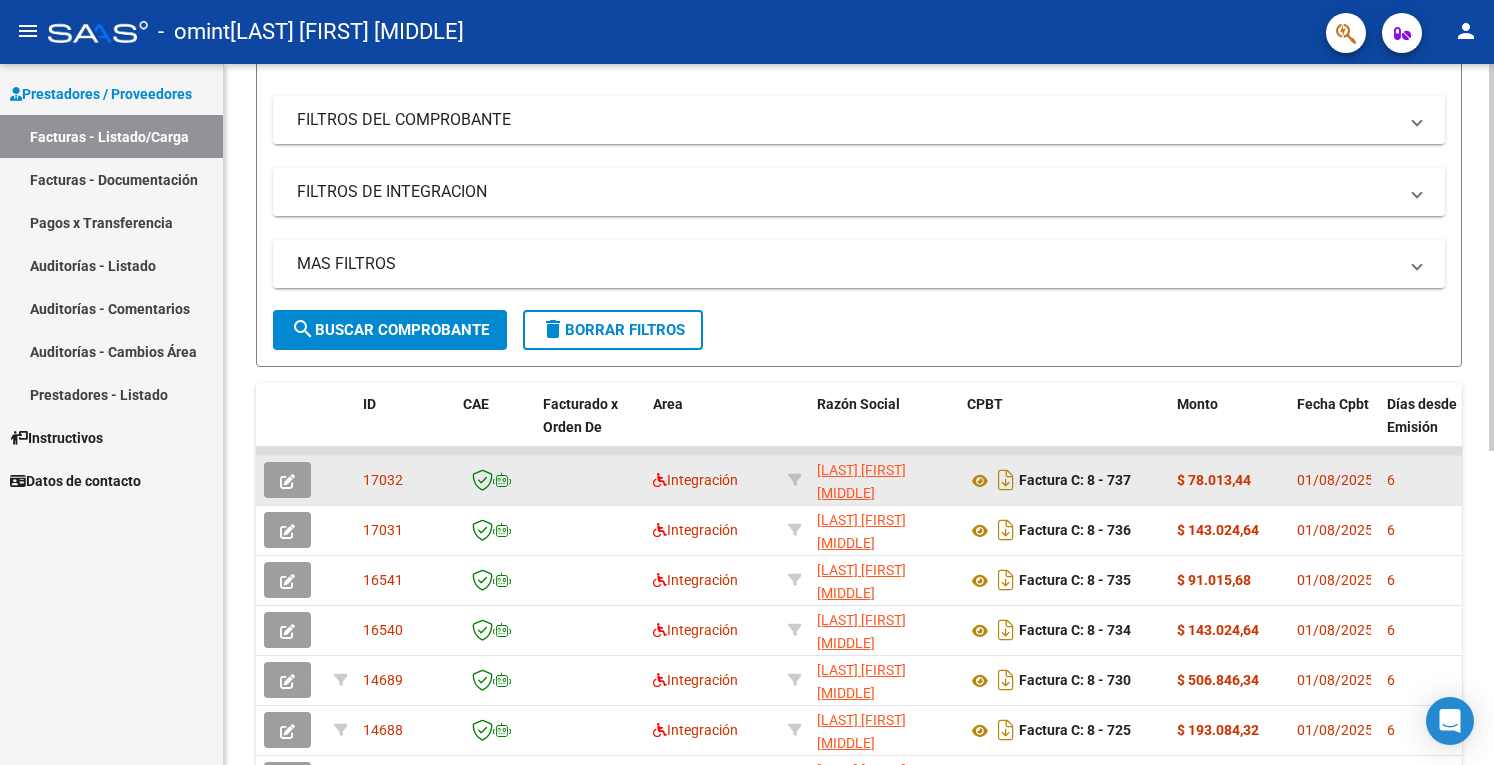 click 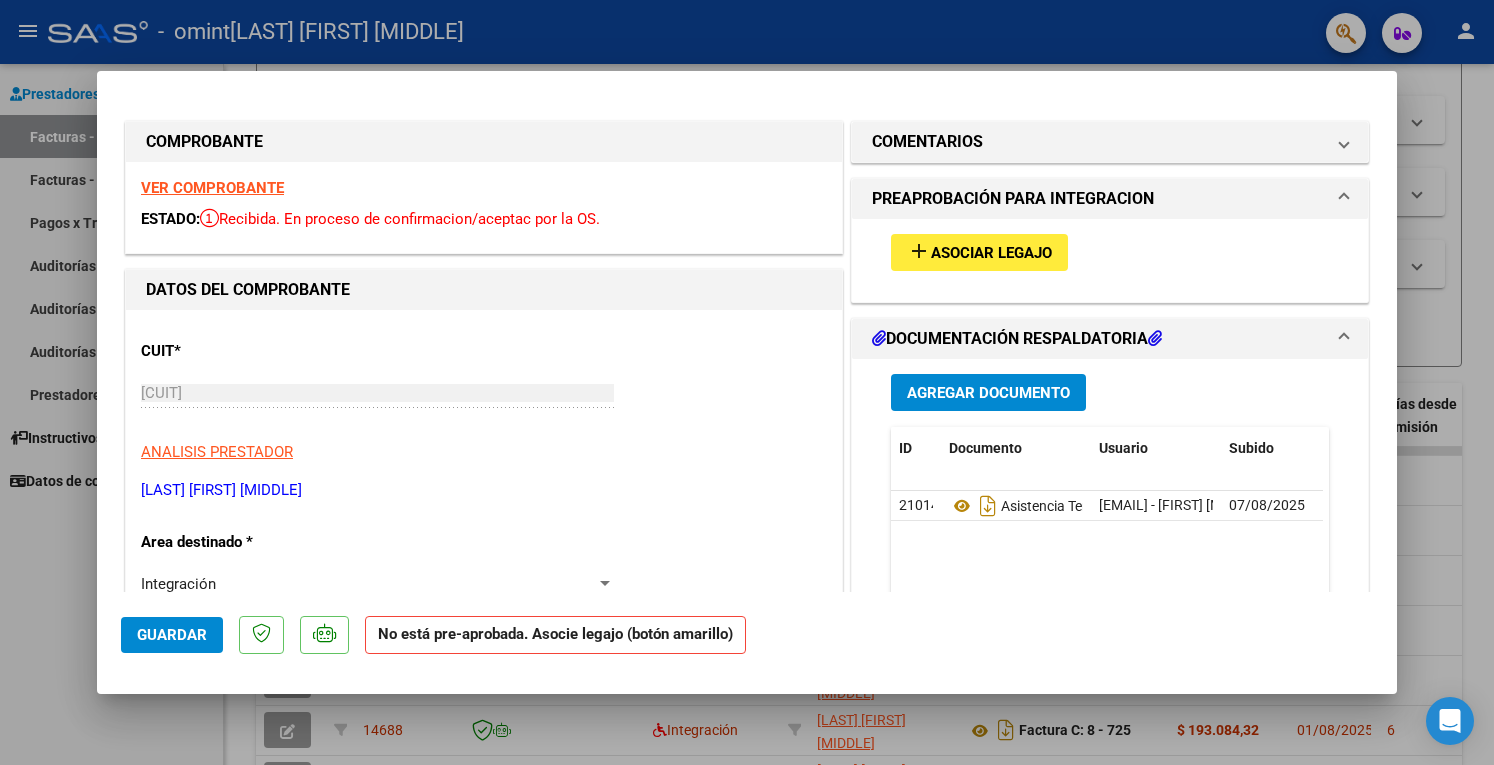 click on "Asociar Legajo" at bounding box center [991, 253] 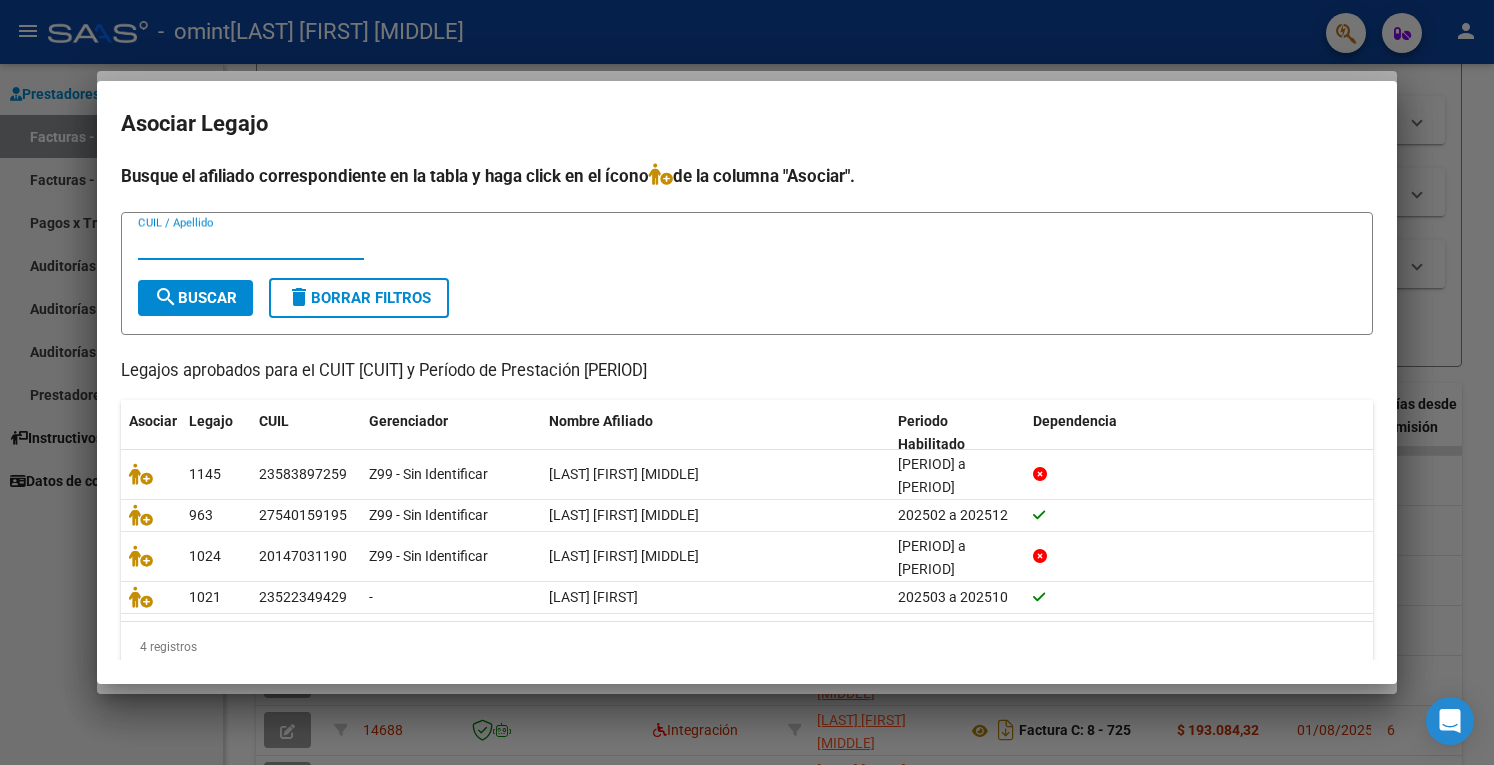 click at bounding box center (747, 382) 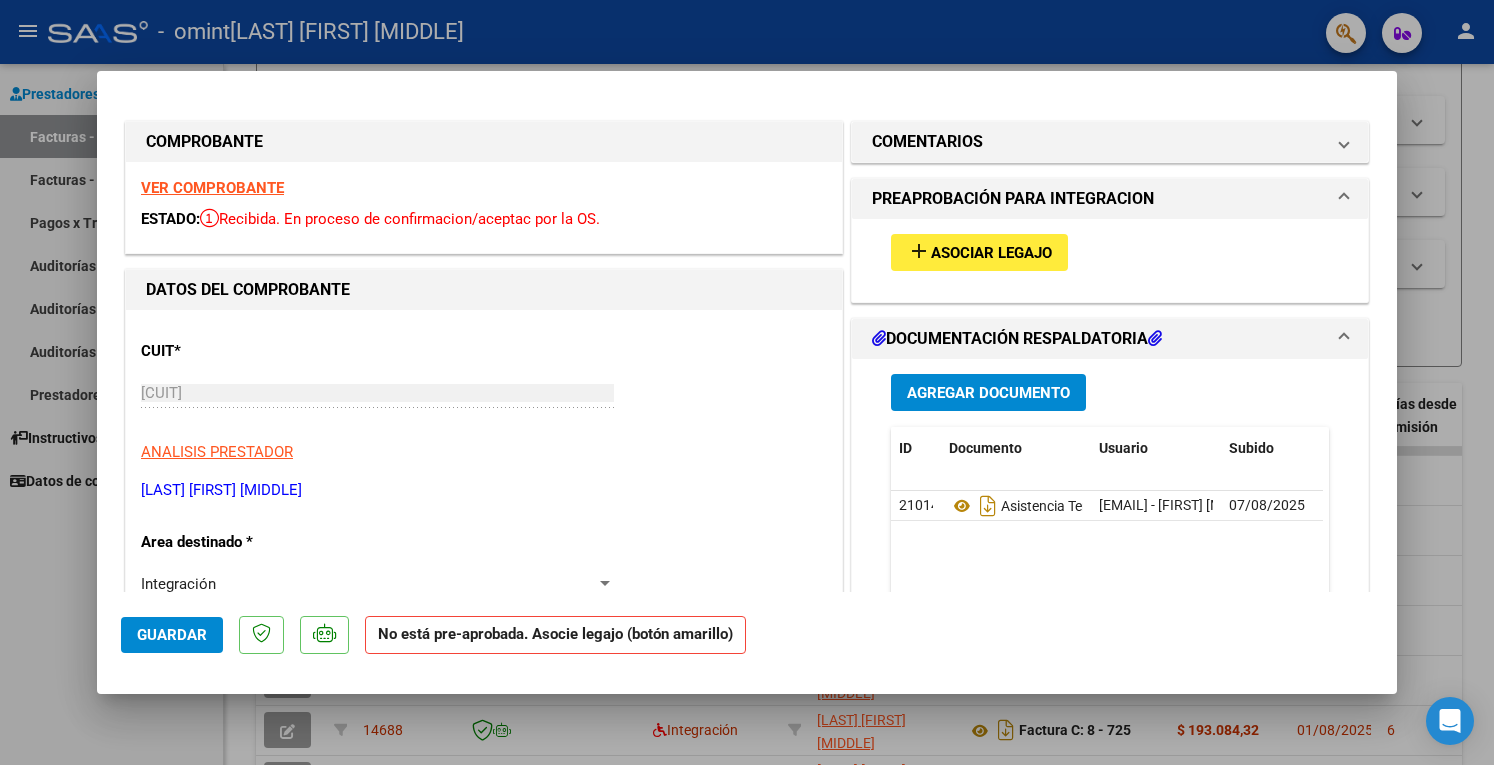 click at bounding box center (747, 382) 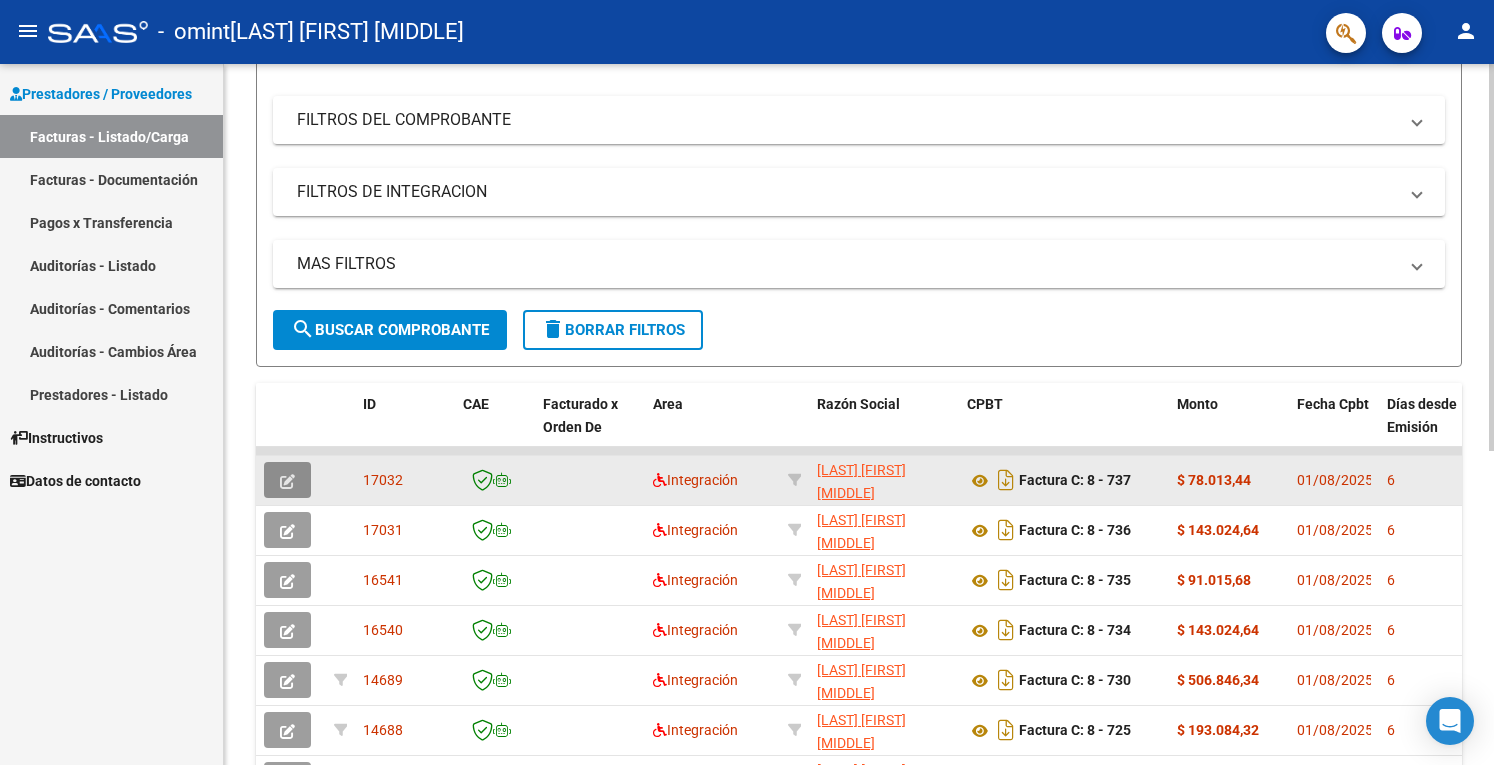 click 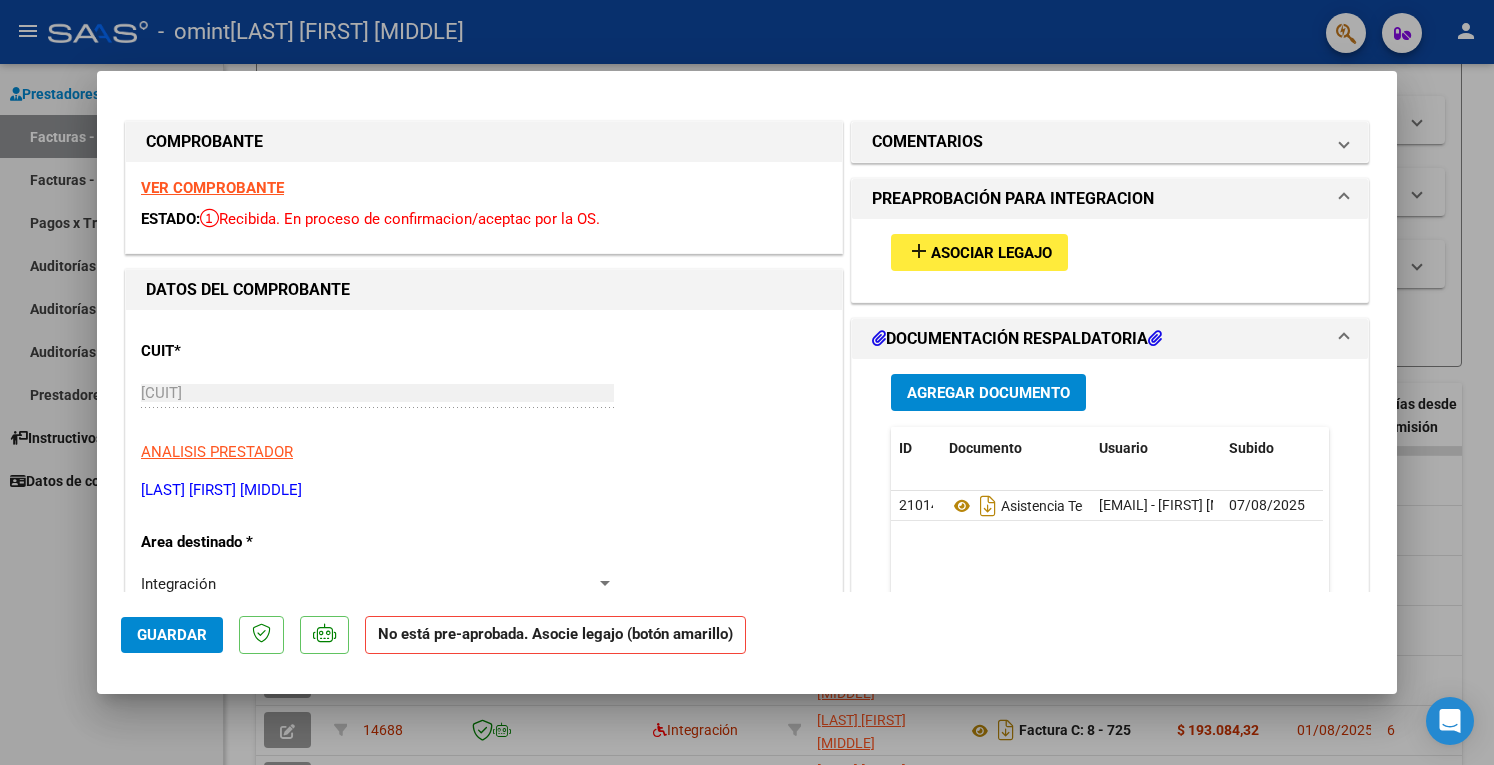 click on "Asociar Legajo" at bounding box center (991, 253) 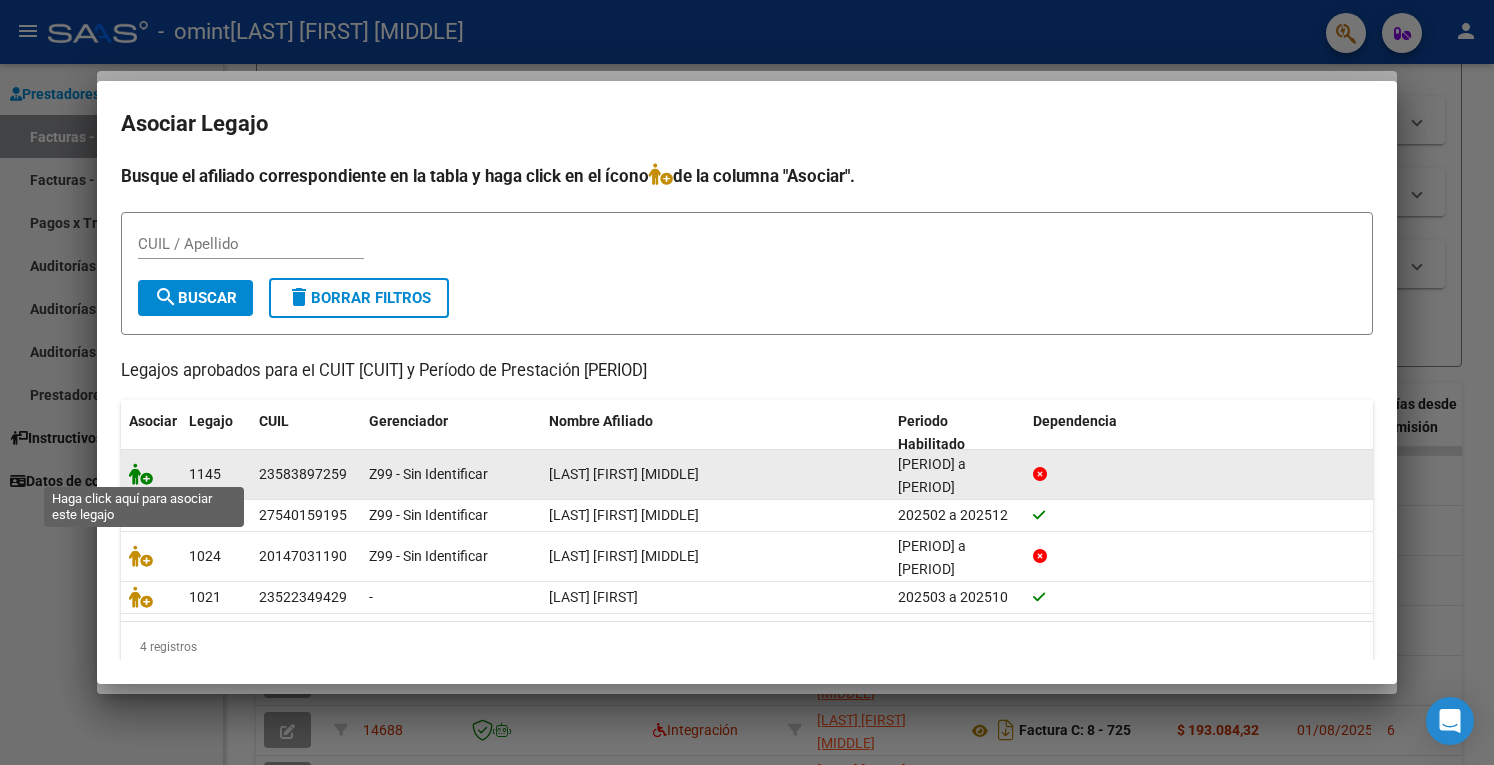 click 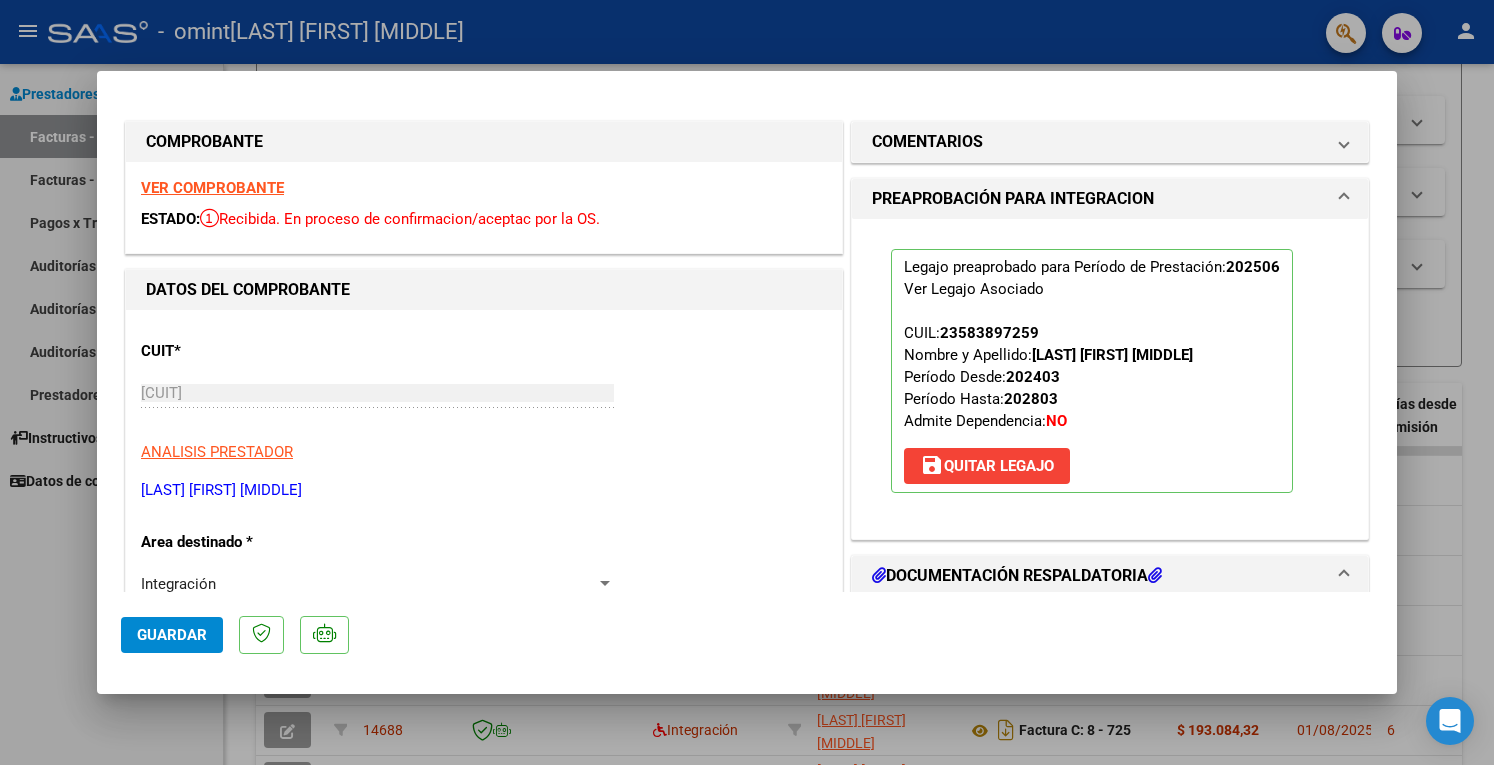 click on "Guardar" 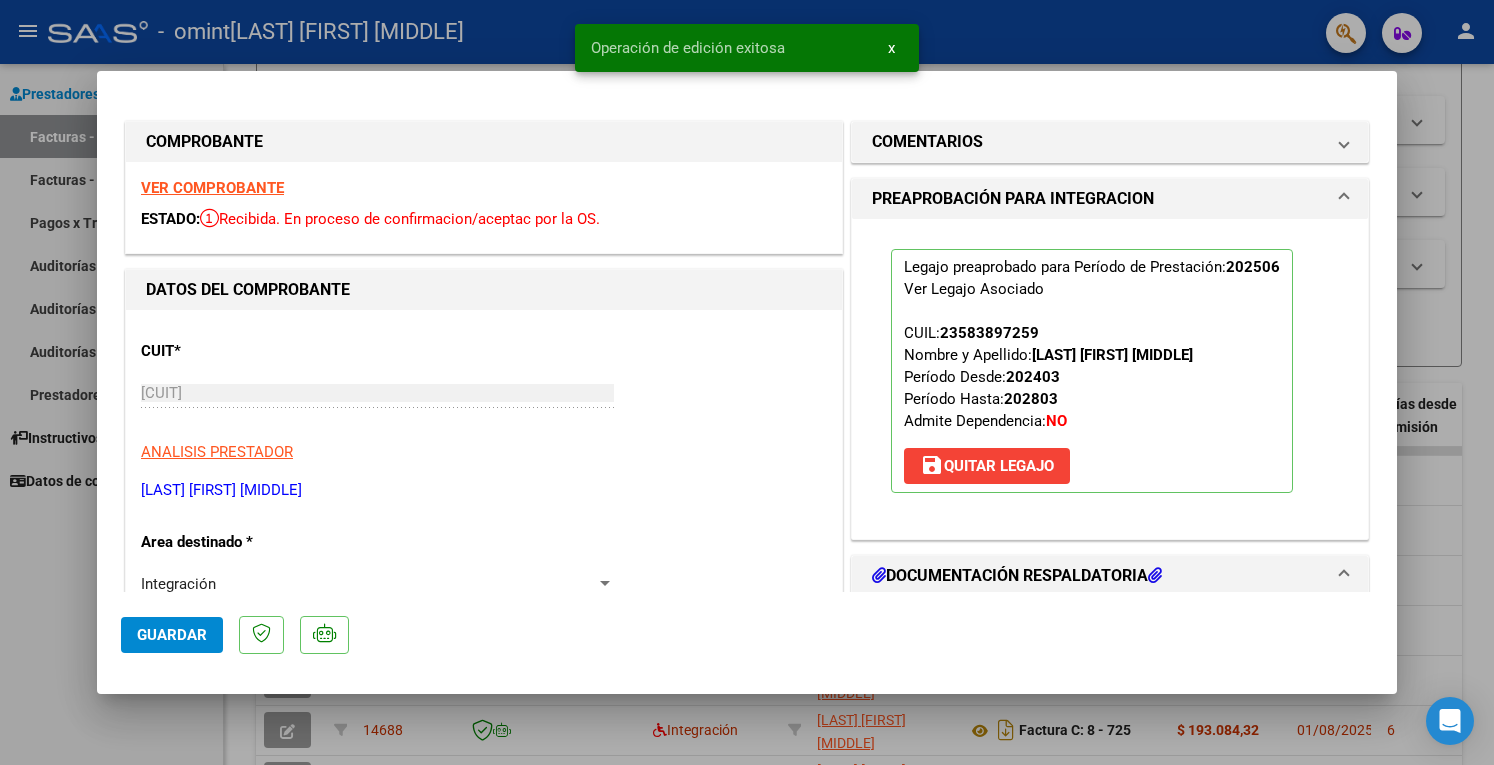 click at bounding box center (747, 382) 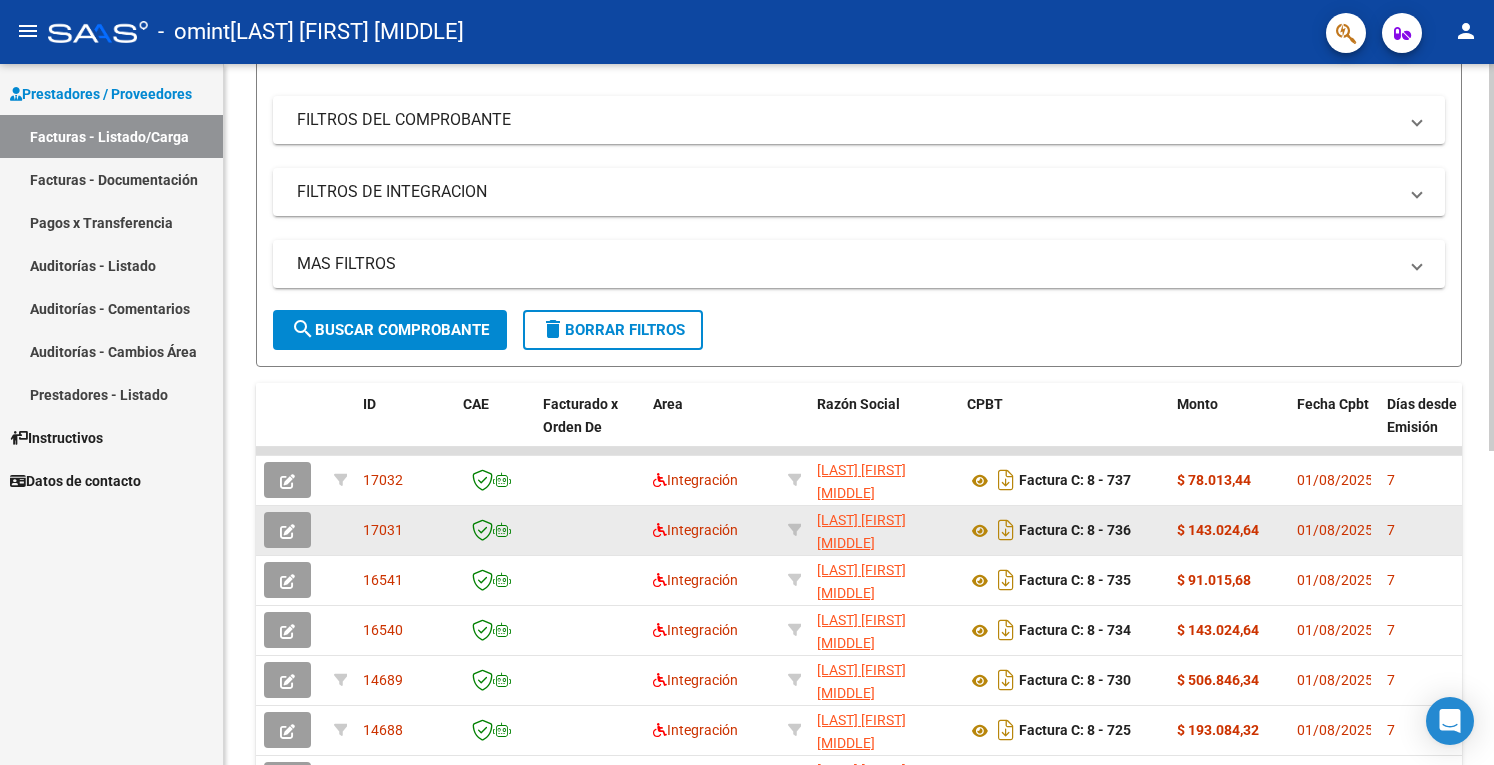 click 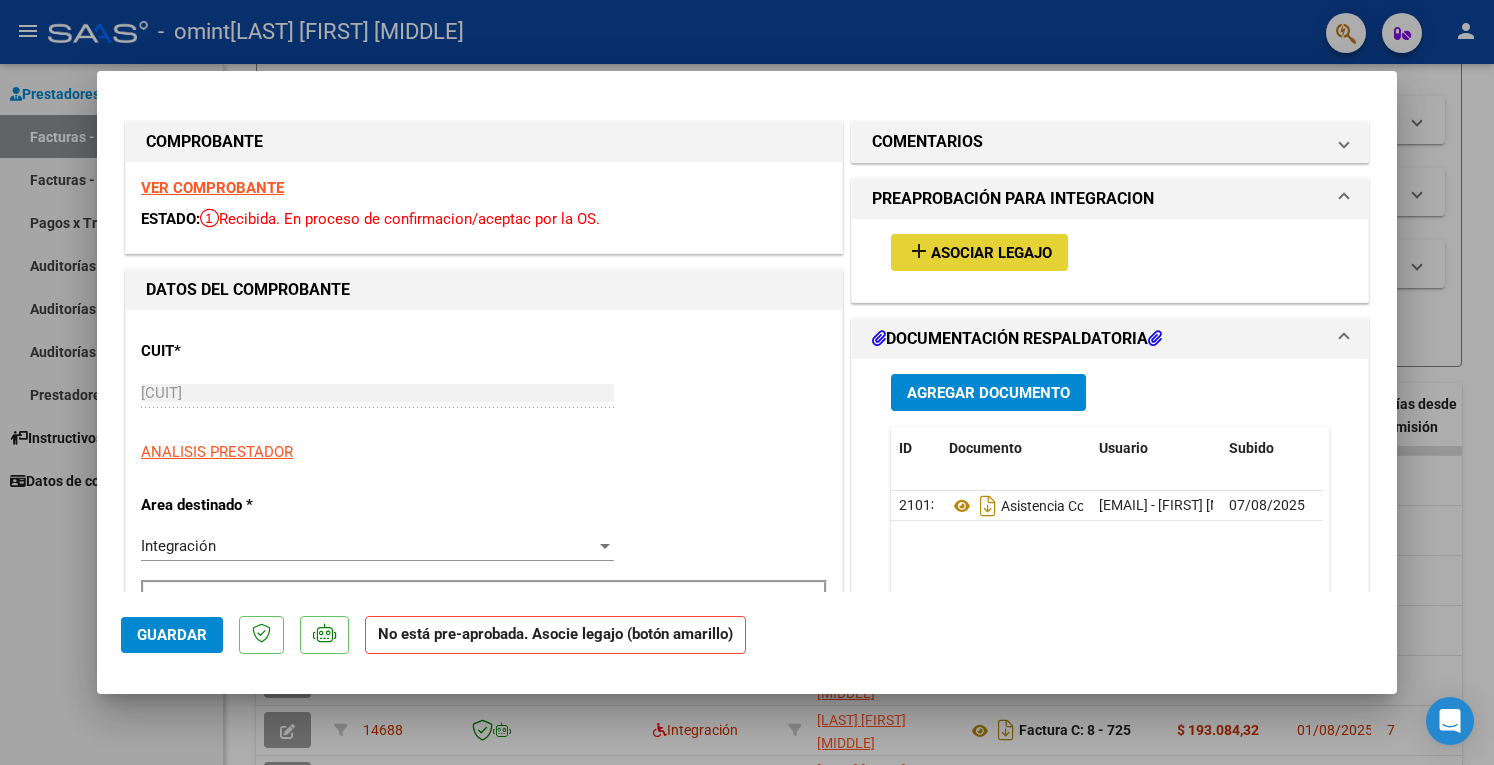 click on "add Asociar Legajo" at bounding box center [979, 252] 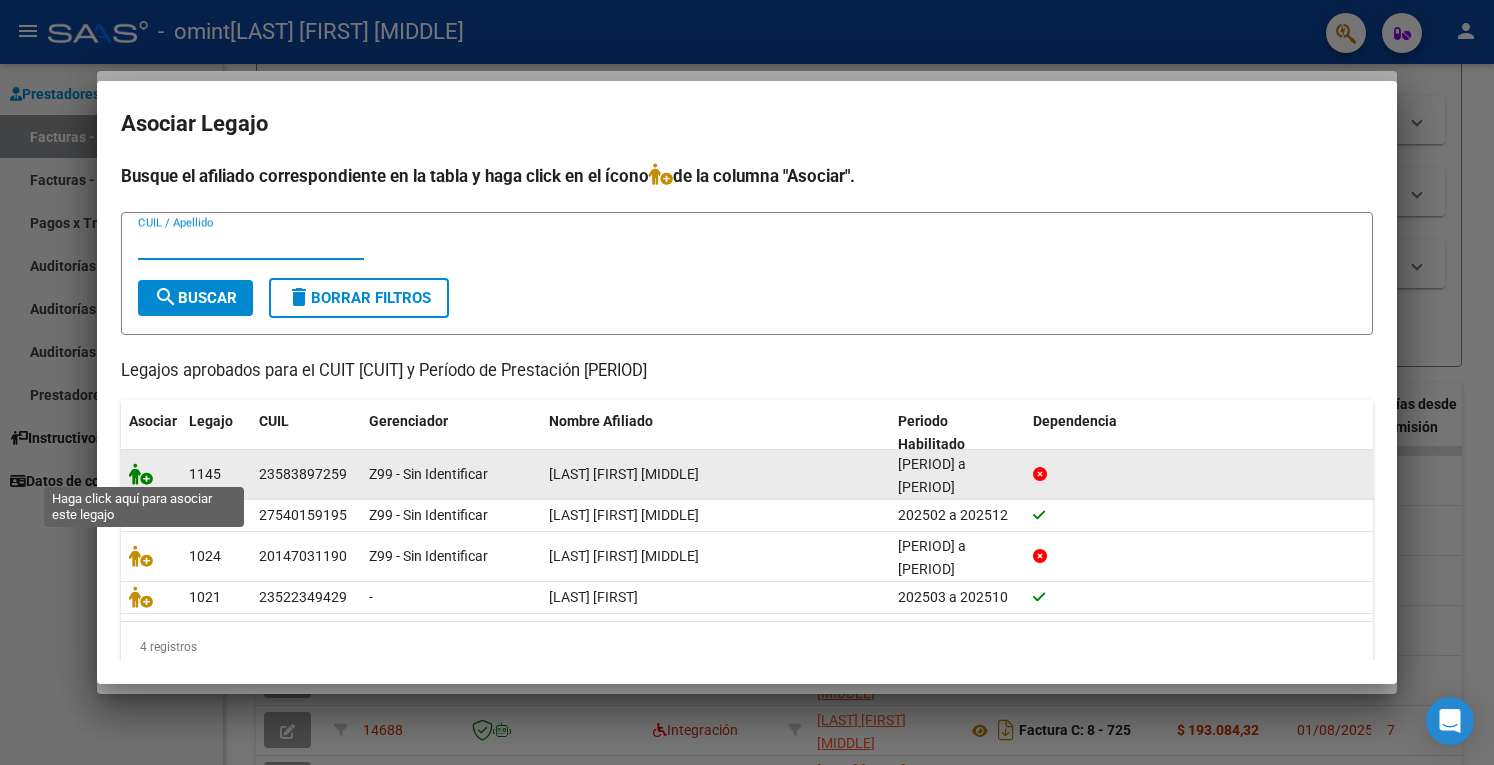 click 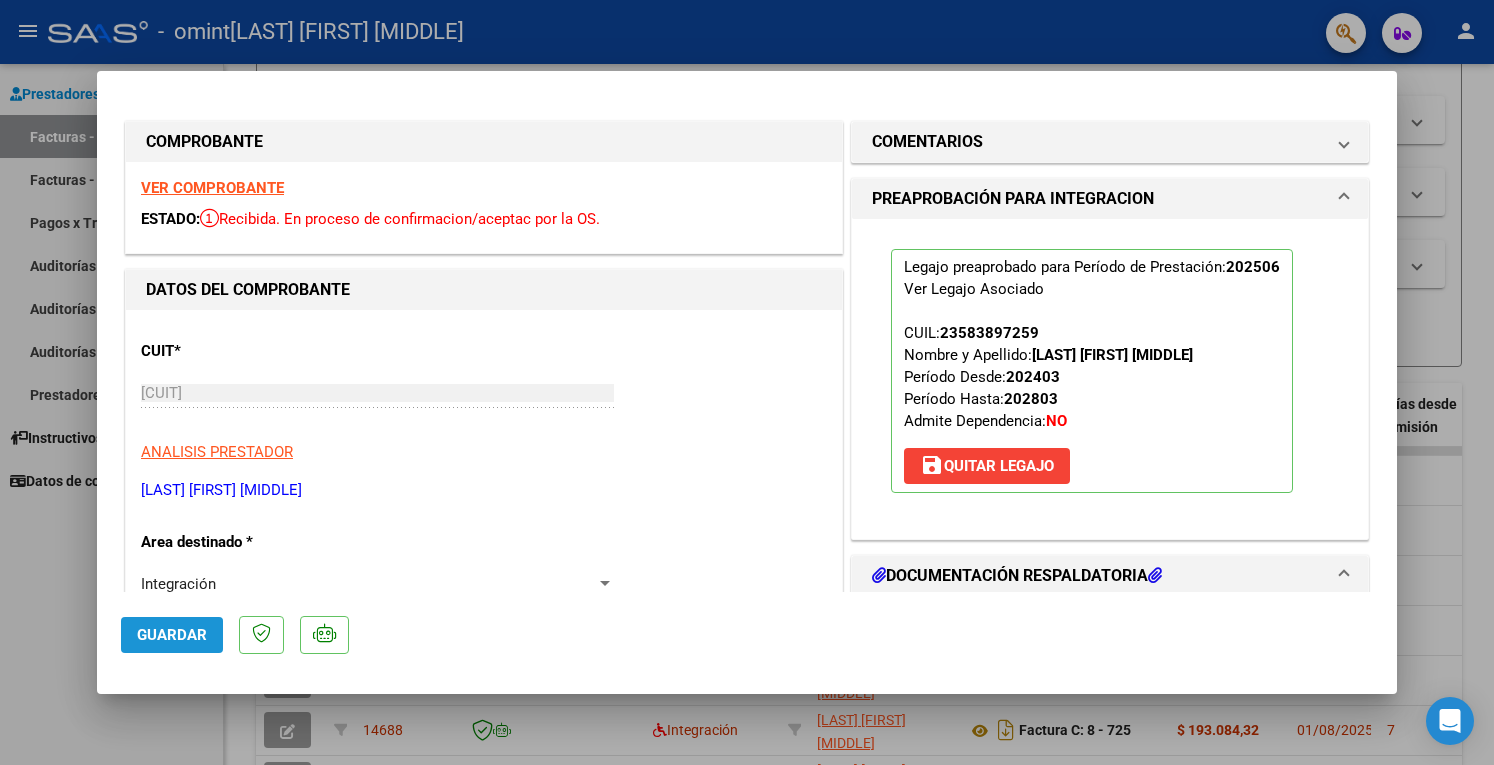 click on "Guardar" 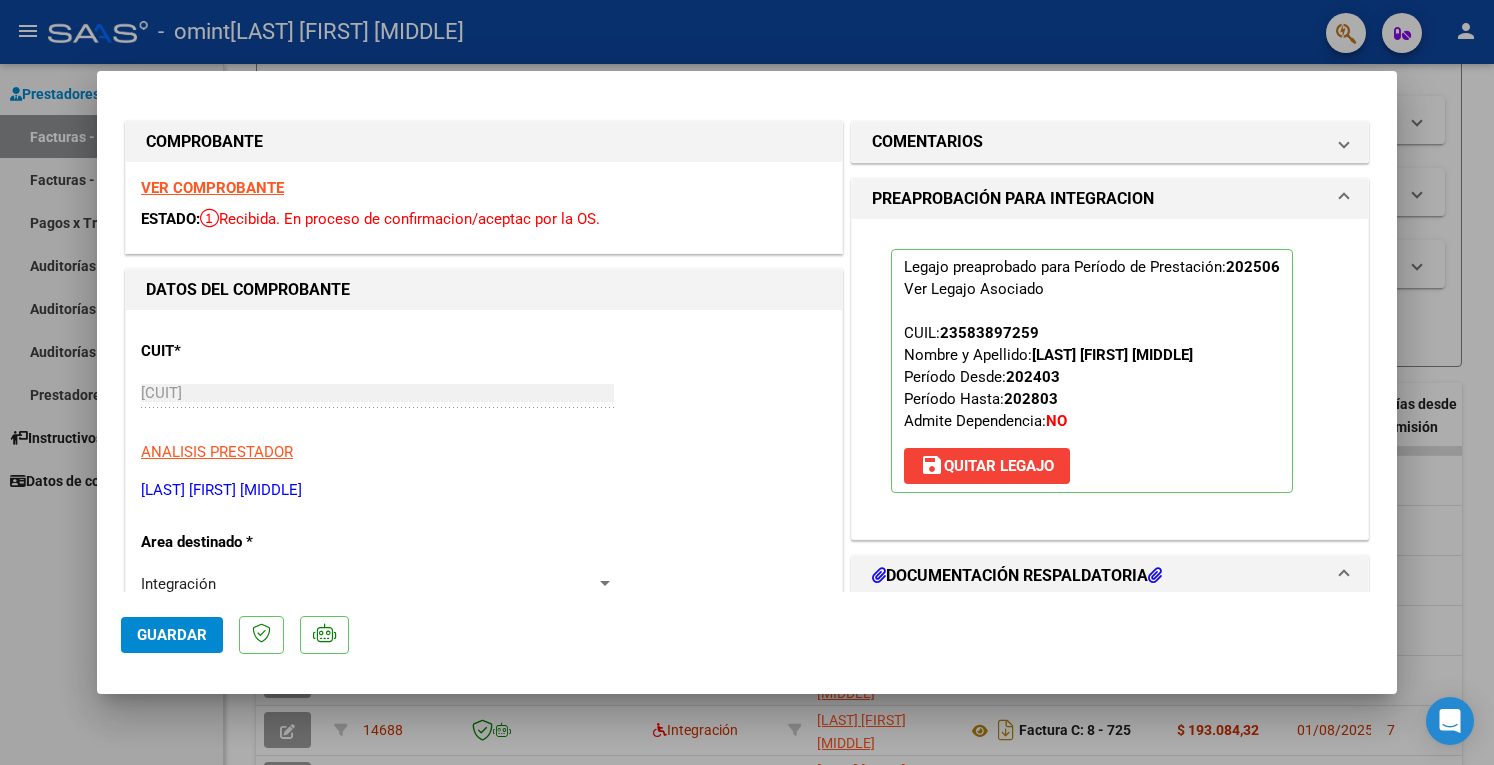 click at bounding box center (747, 382) 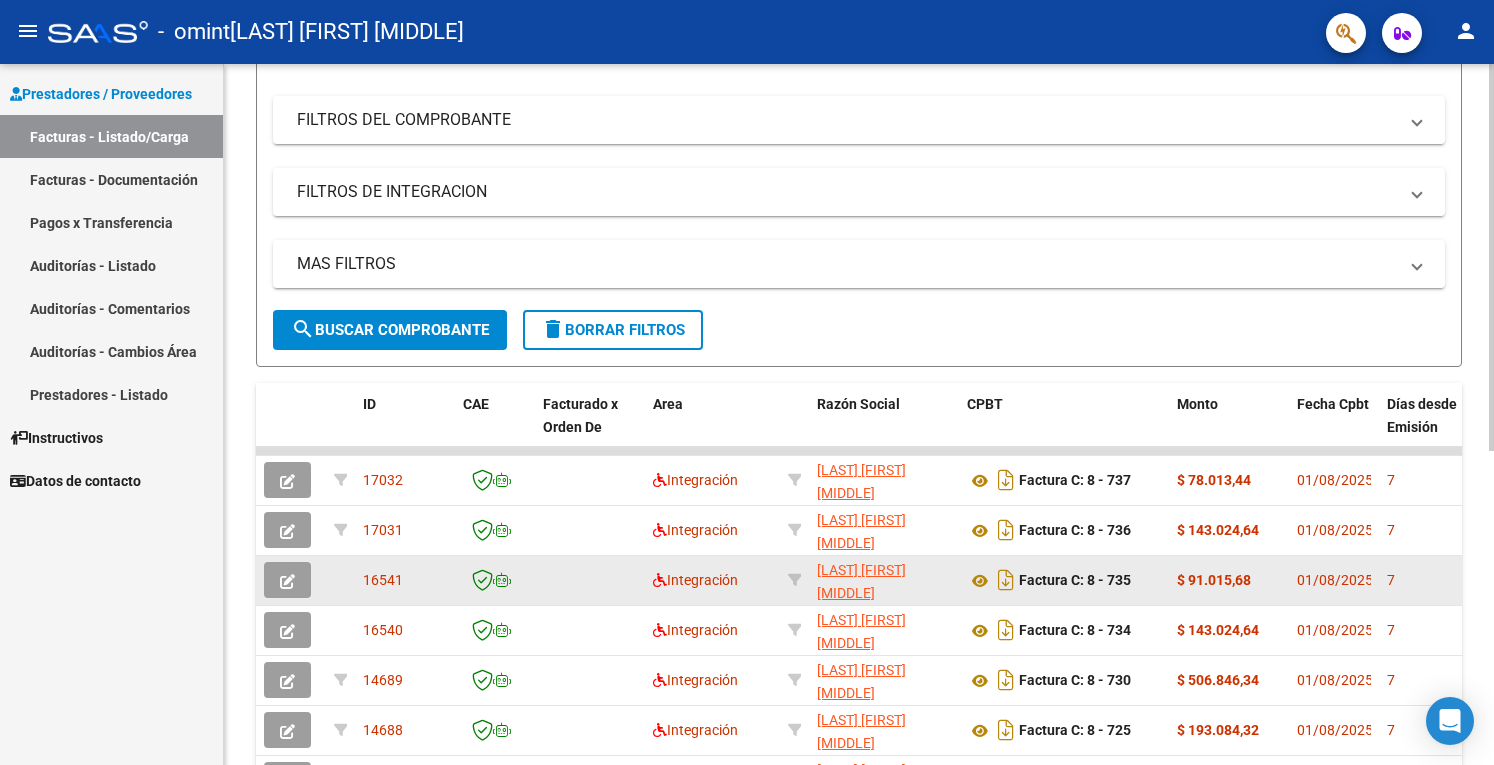 click 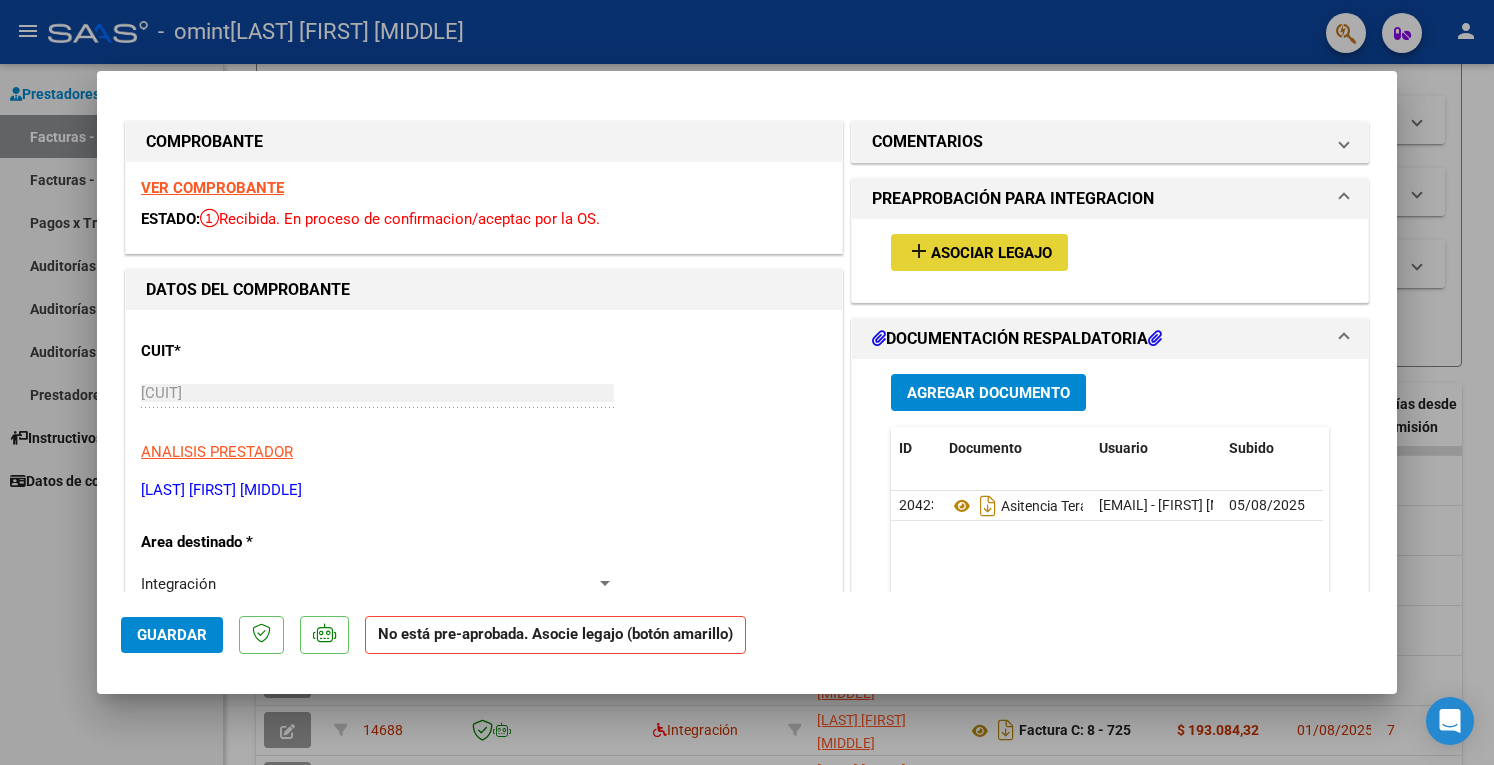 click on "Asociar Legajo" at bounding box center (991, 253) 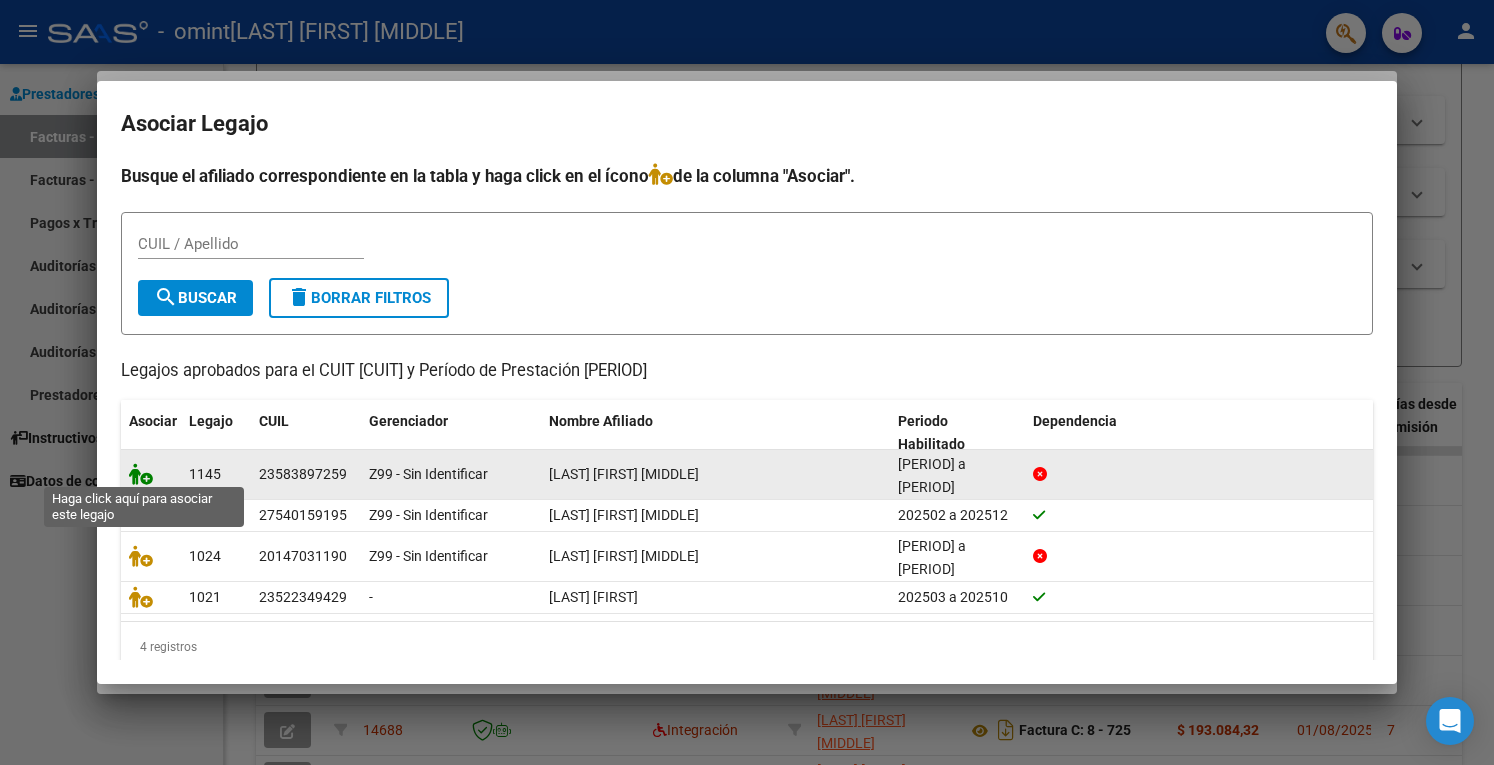 click 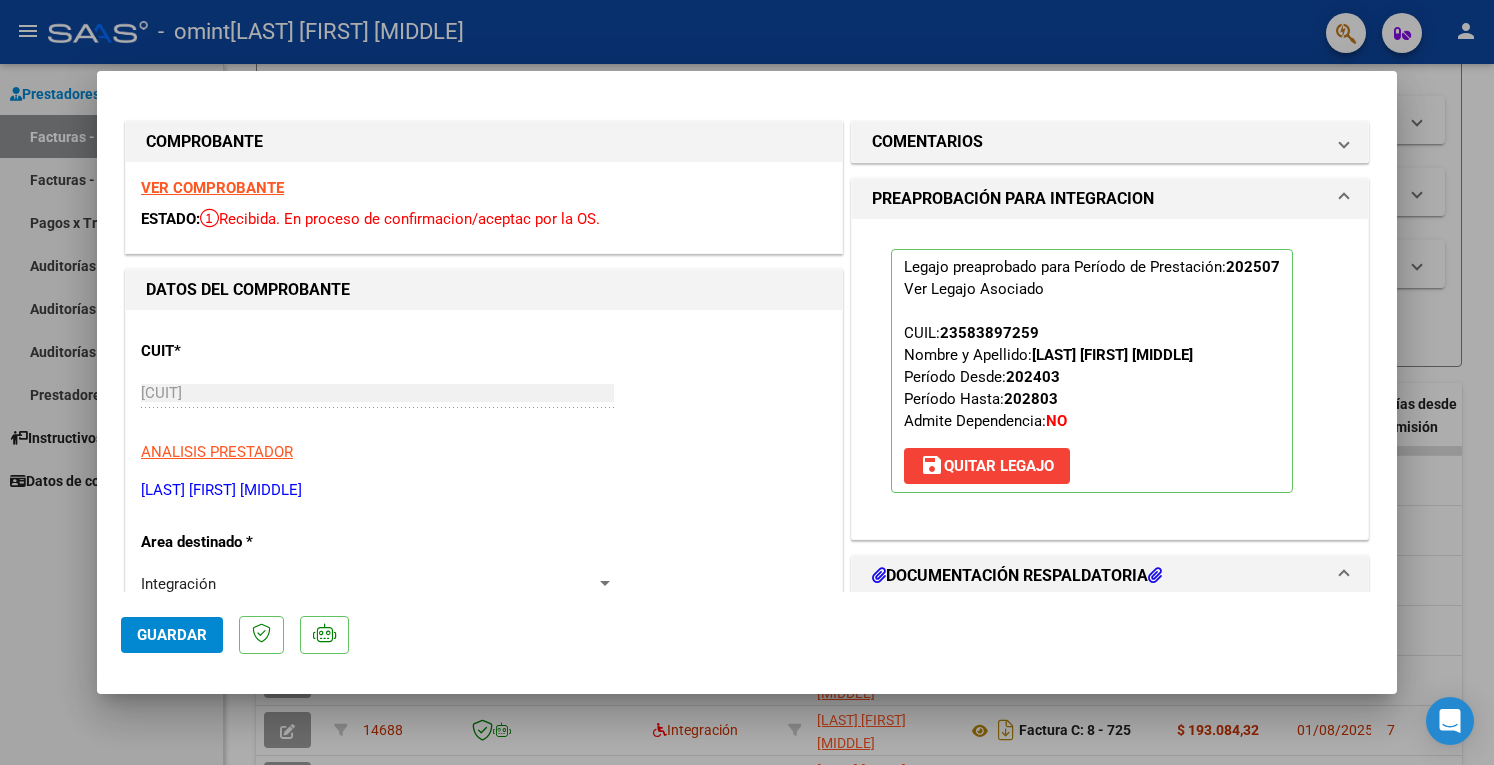 click on "Guardar" 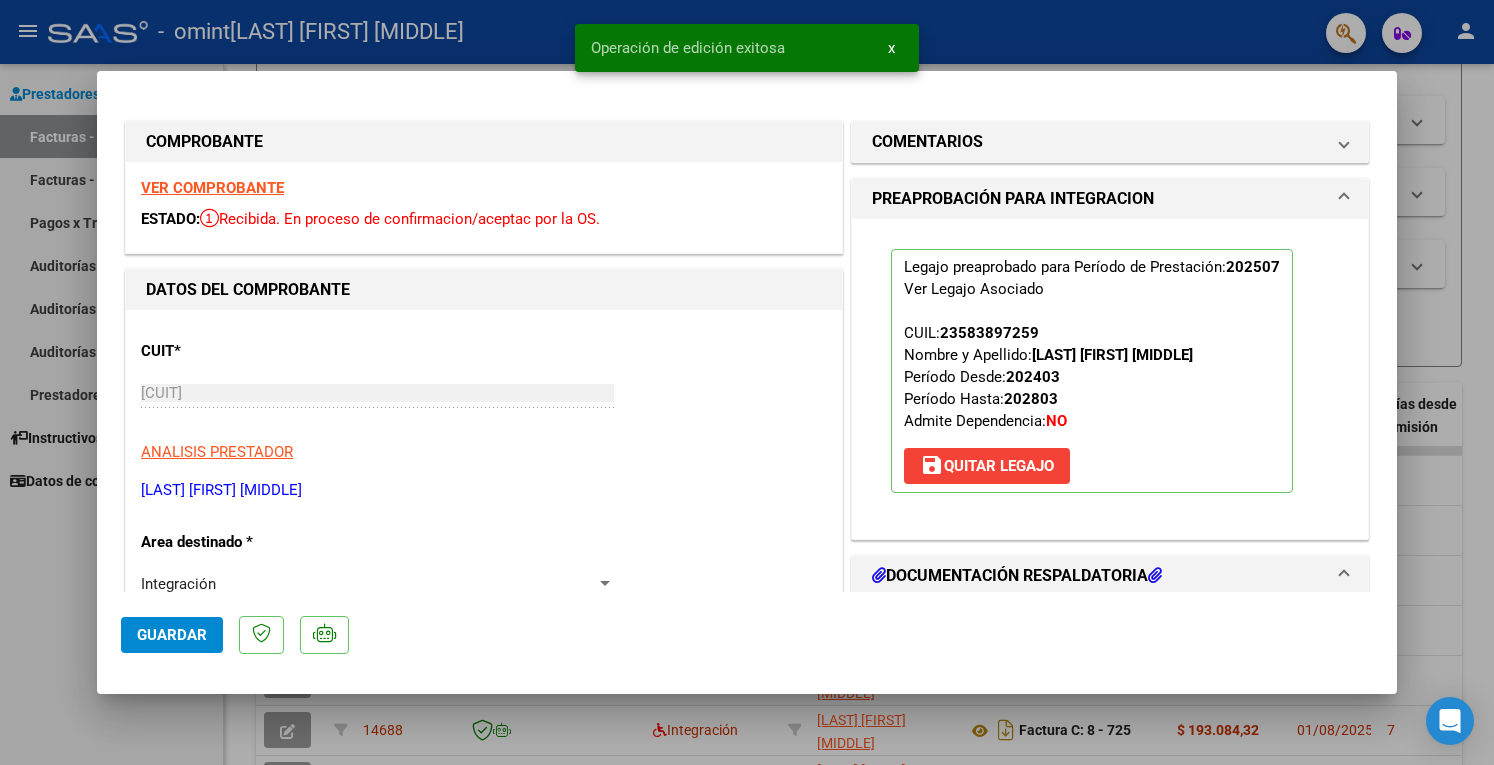 click at bounding box center (747, 382) 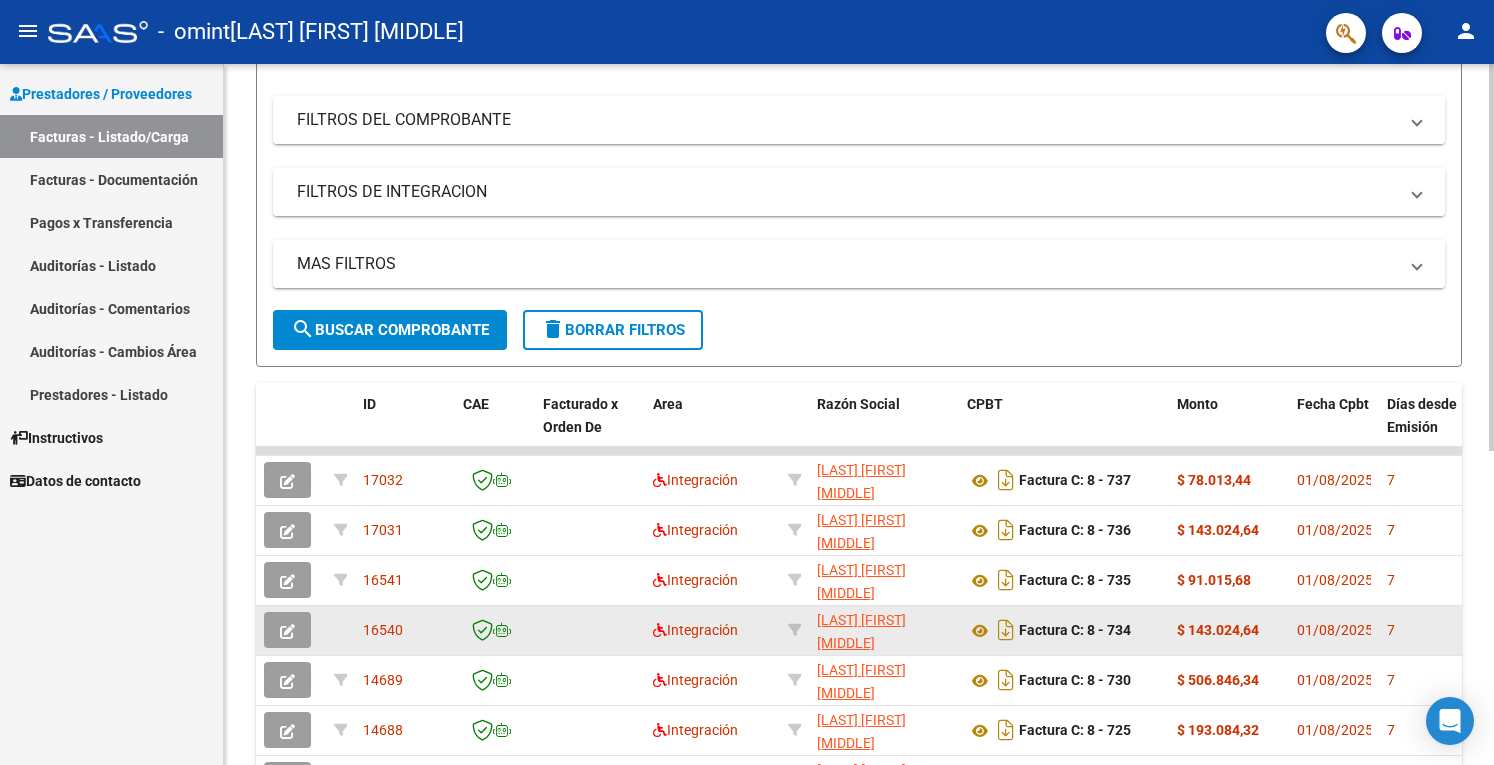 click 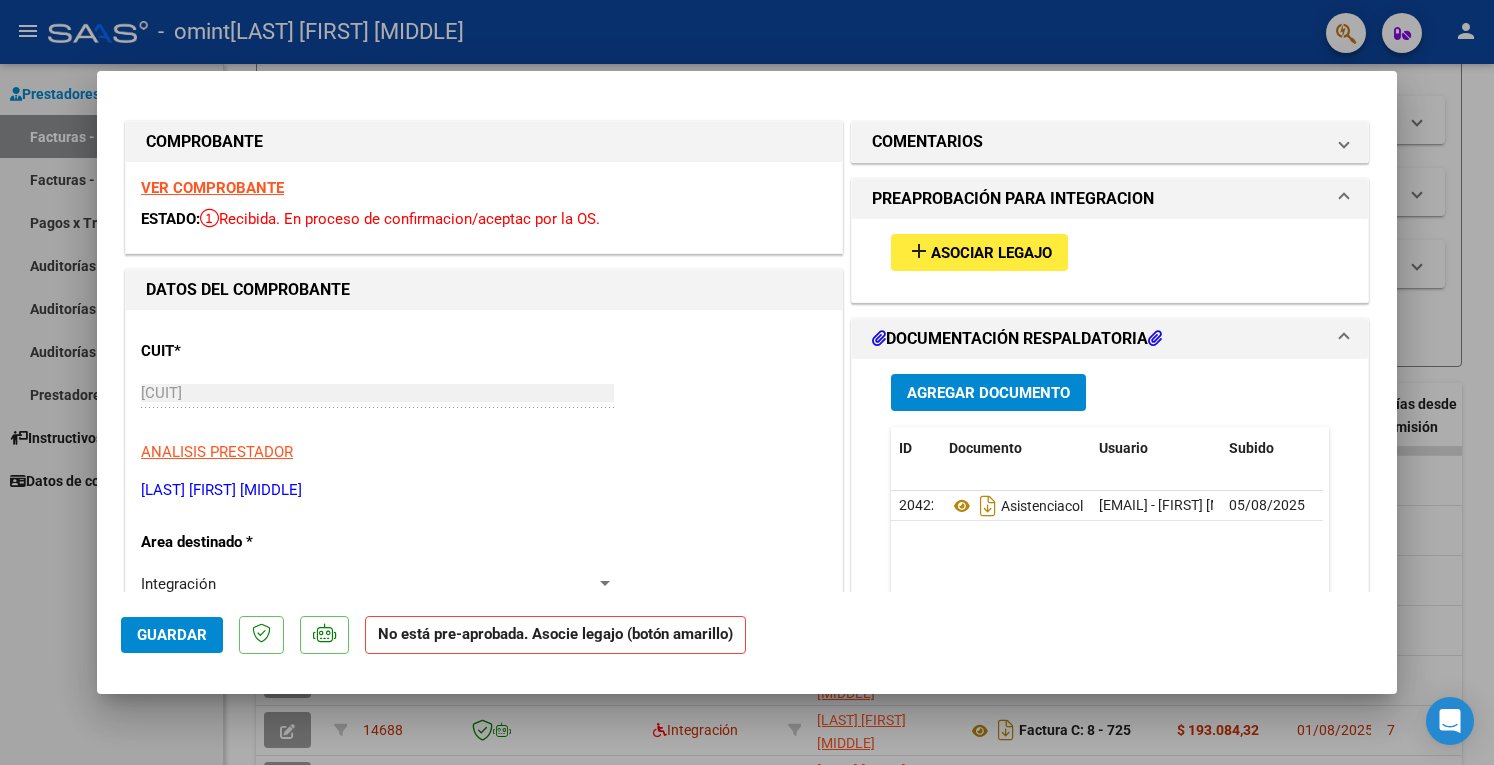 click on "Asociar Legajo" at bounding box center [991, 253] 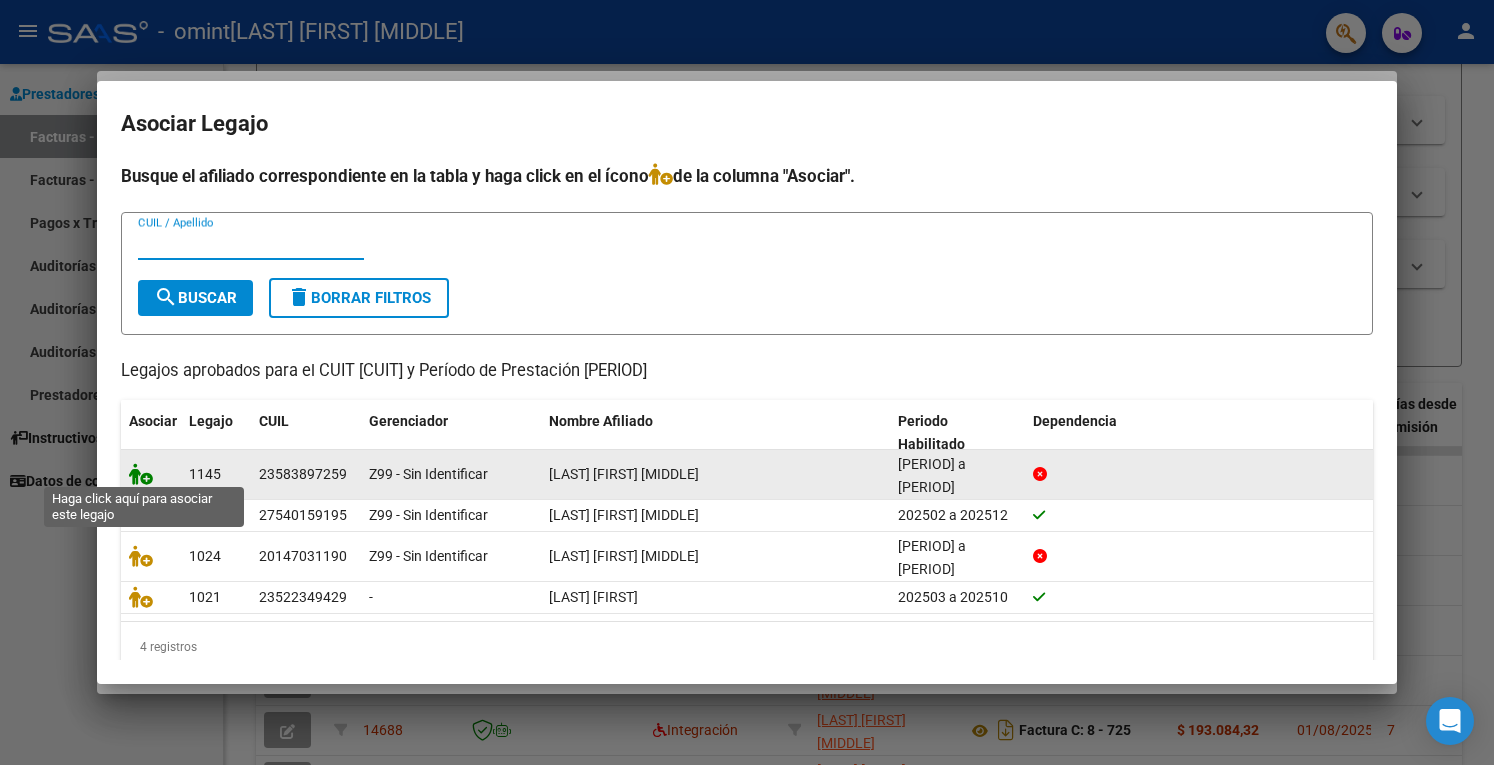 click 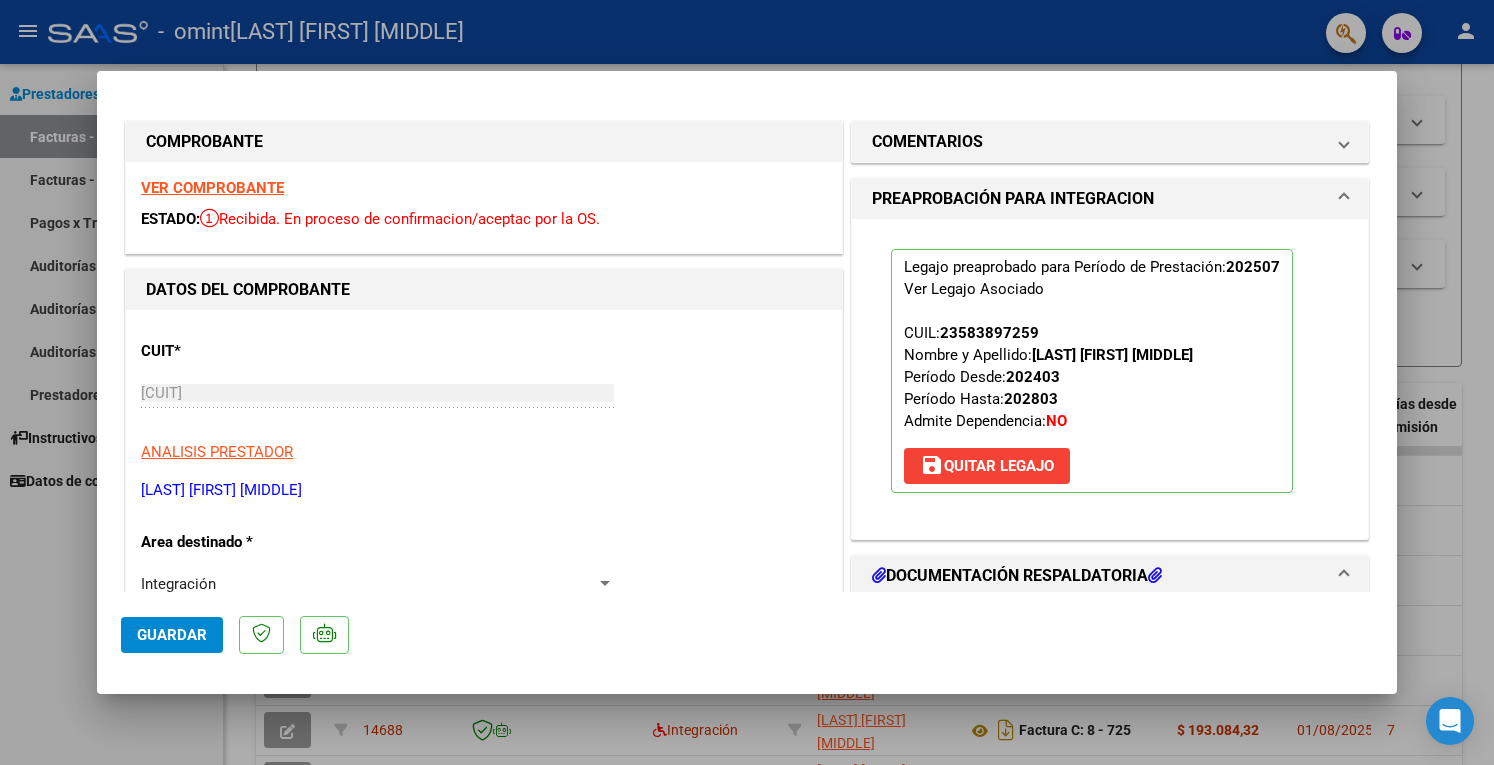 click on "Guardar" 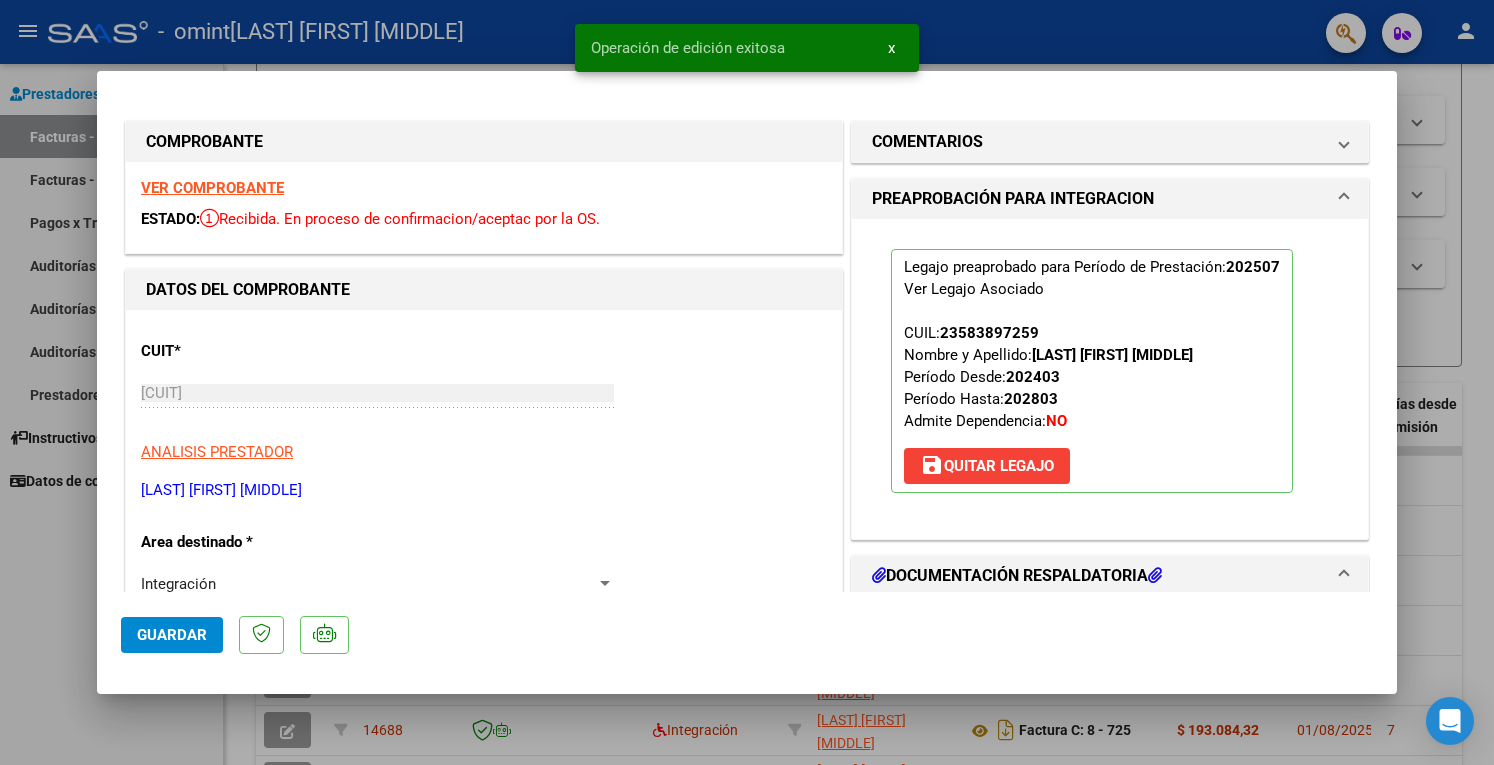 click at bounding box center (747, 382) 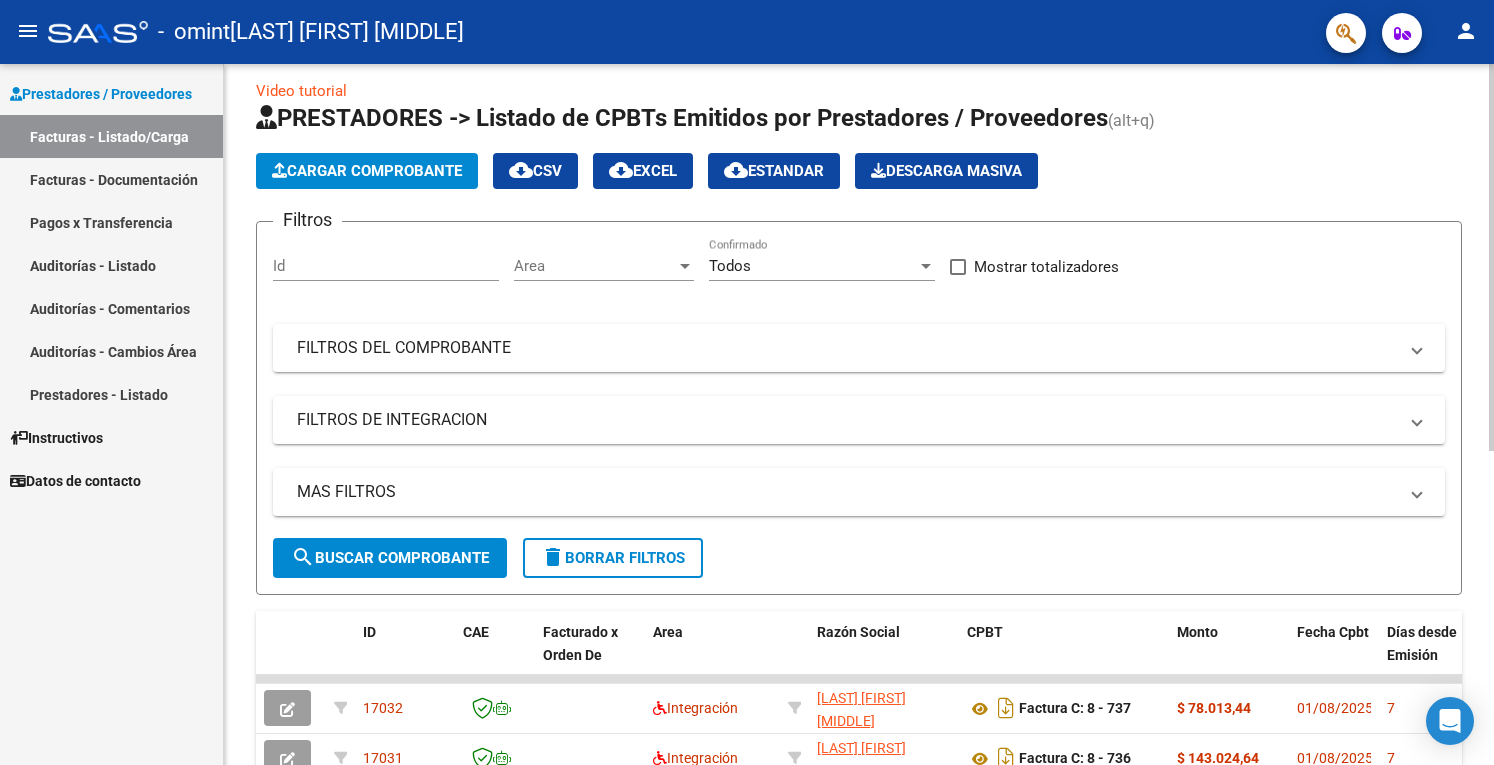 scroll, scrollTop: 0, scrollLeft: 0, axis: both 